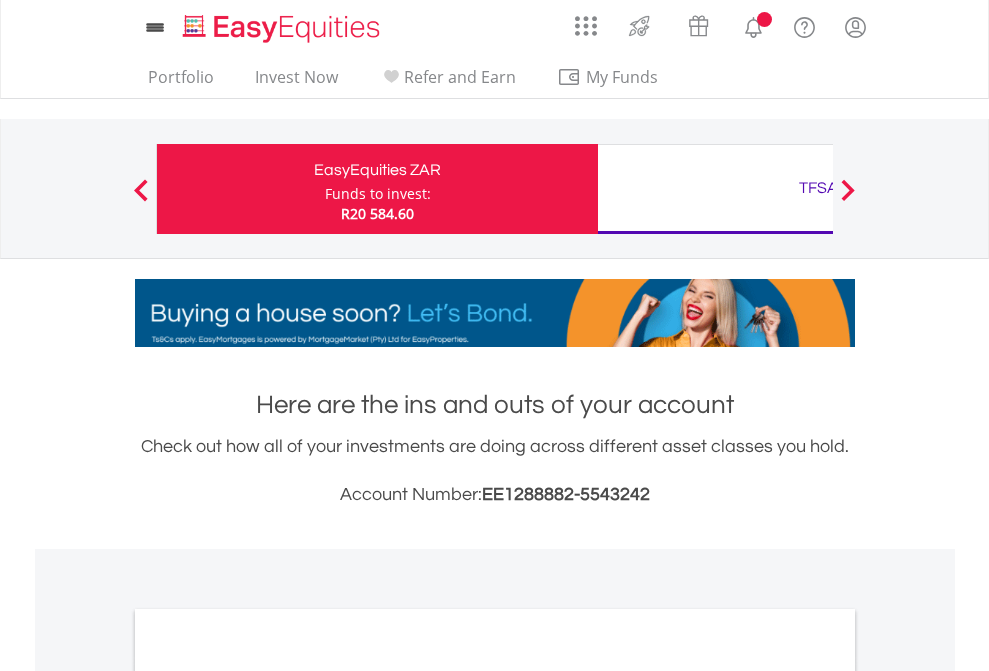 scroll, scrollTop: 0, scrollLeft: 0, axis: both 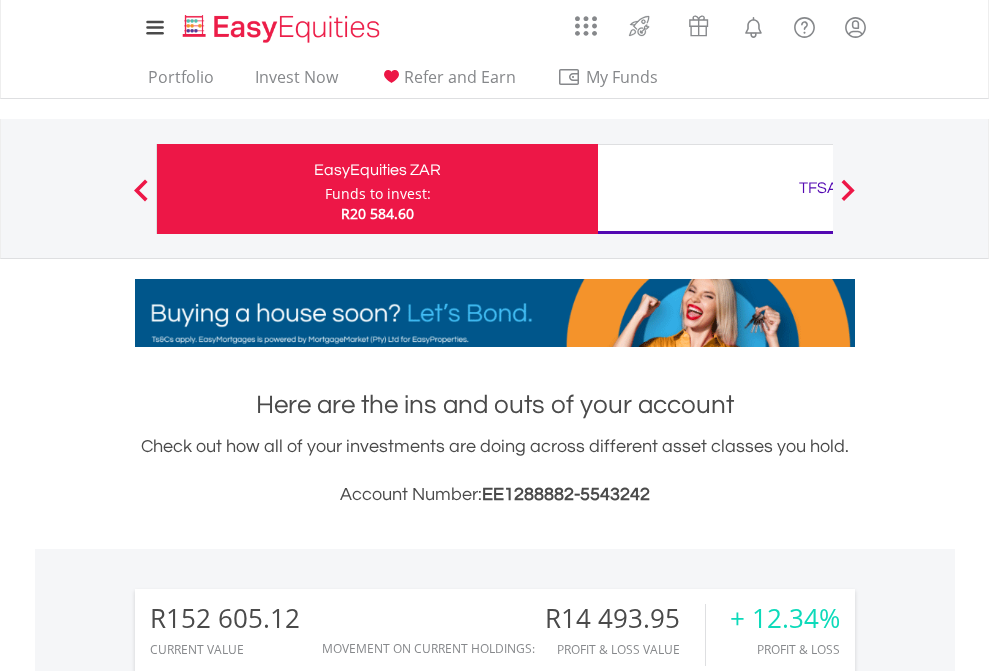 click on "Funds to invest:" at bounding box center [378, 194] 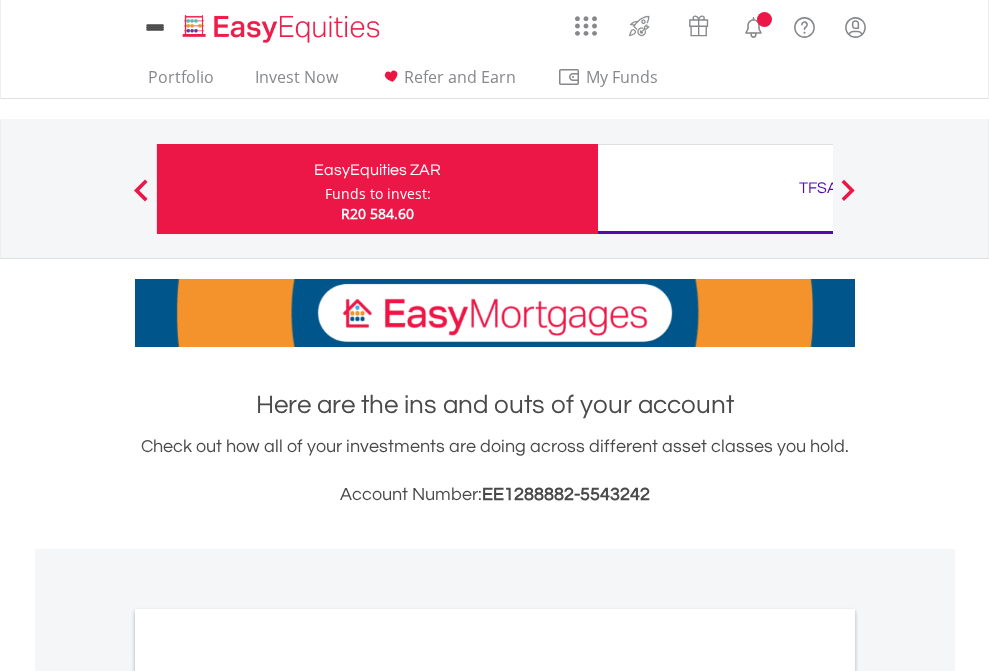 scroll, scrollTop: 0, scrollLeft: 0, axis: both 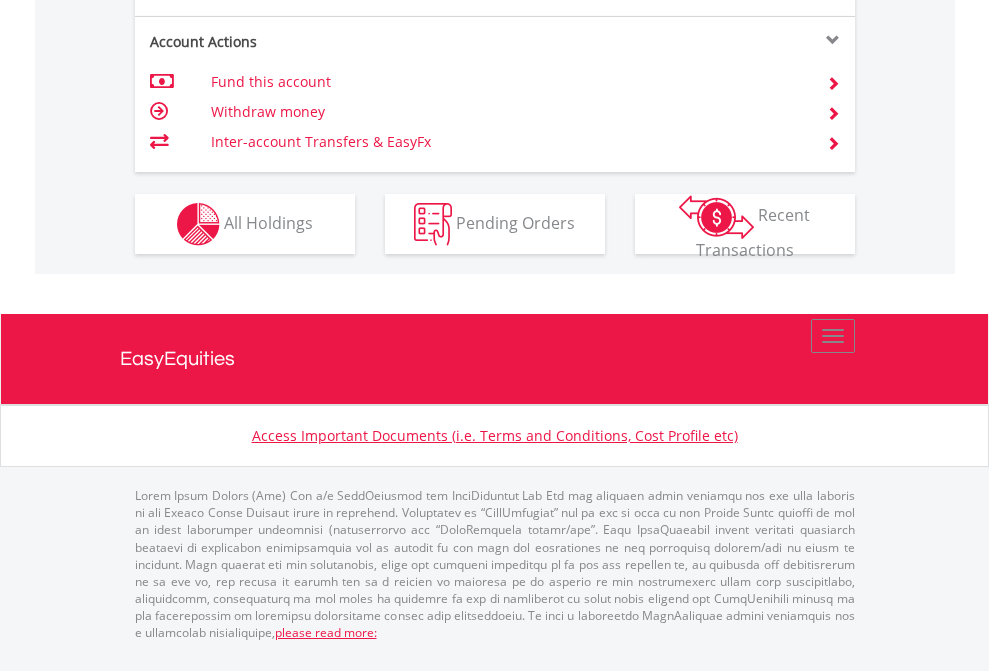 click on "Investment types" at bounding box center (706, -337) 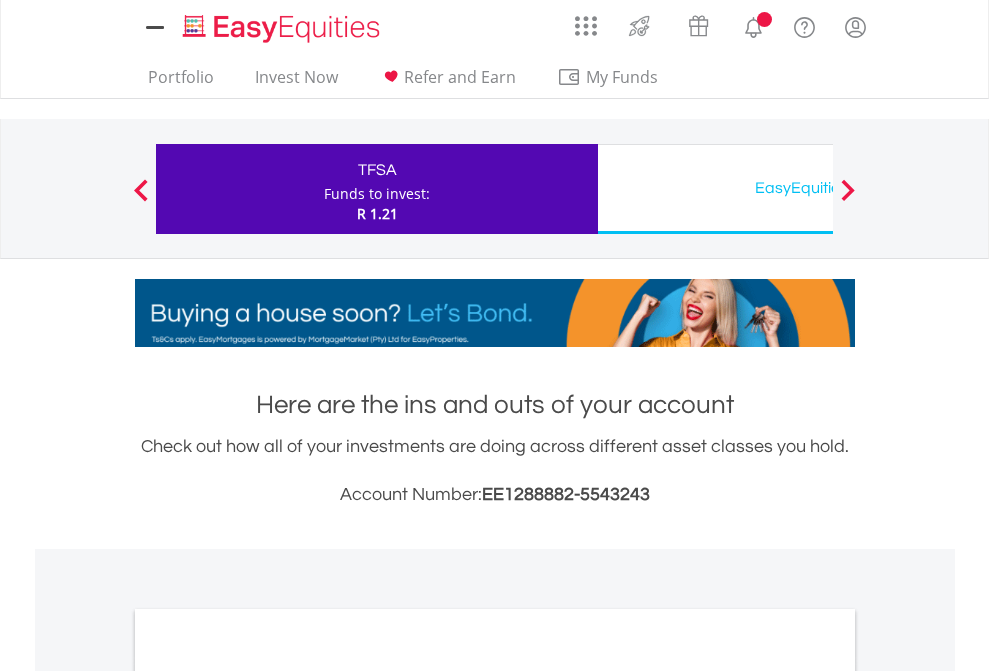 scroll, scrollTop: 0, scrollLeft: 0, axis: both 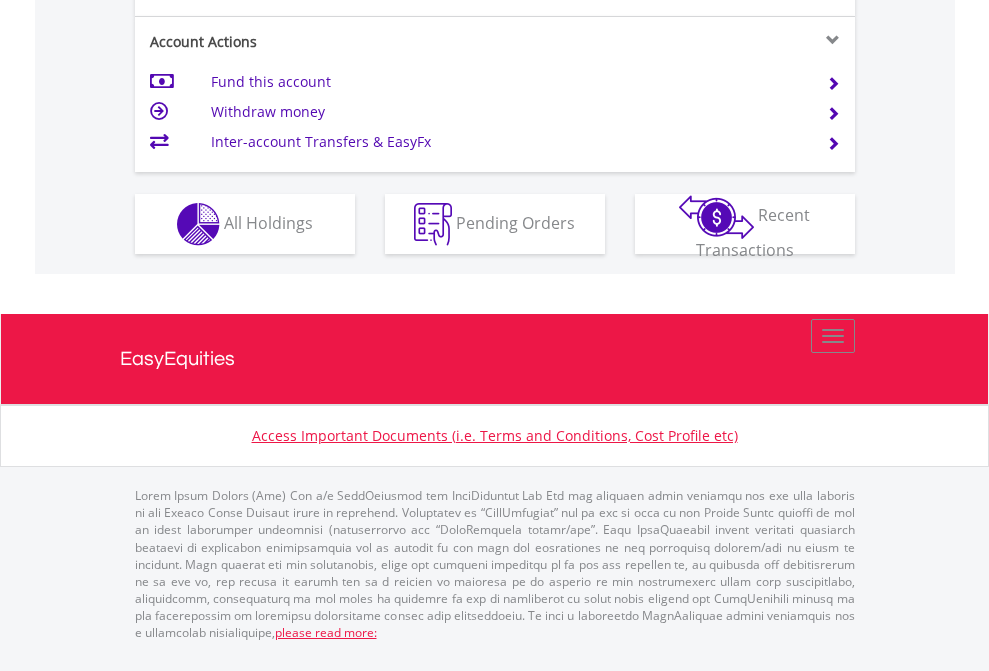 click on "Investment types" at bounding box center (706, -337) 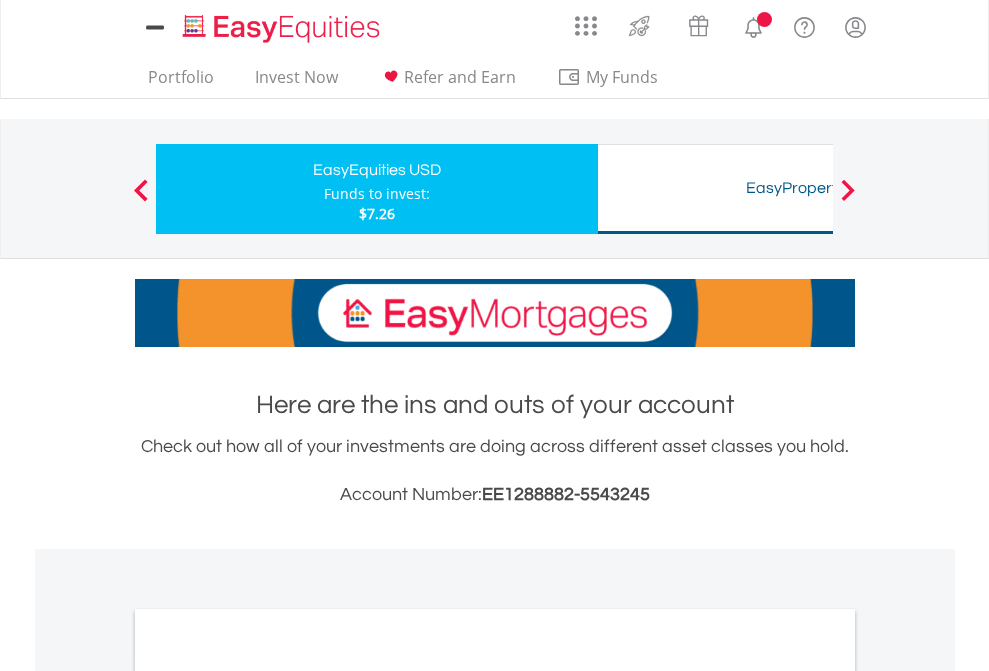 scroll, scrollTop: 0, scrollLeft: 0, axis: both 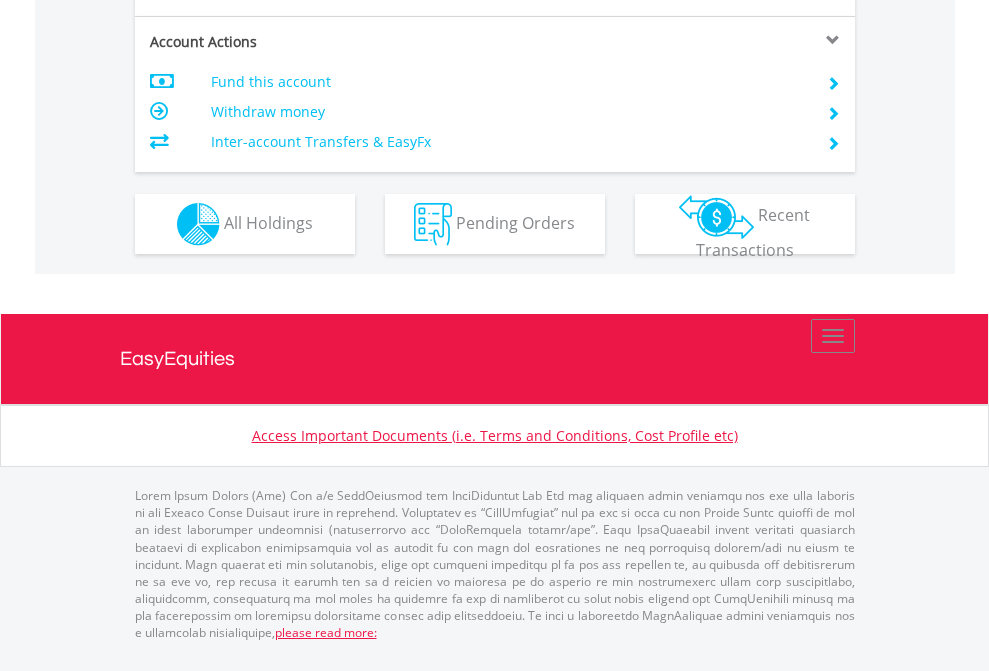 click on "Investment types" at bounding box center (706, -337) 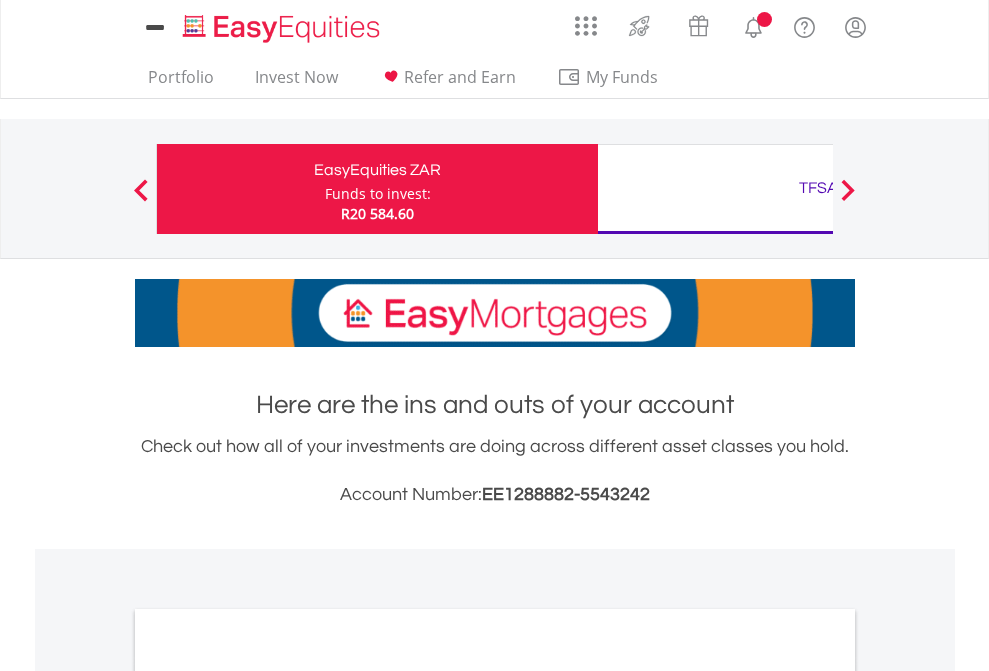 scroll, scrollTop: 1202, scrollLeft: 0, axis: vertical 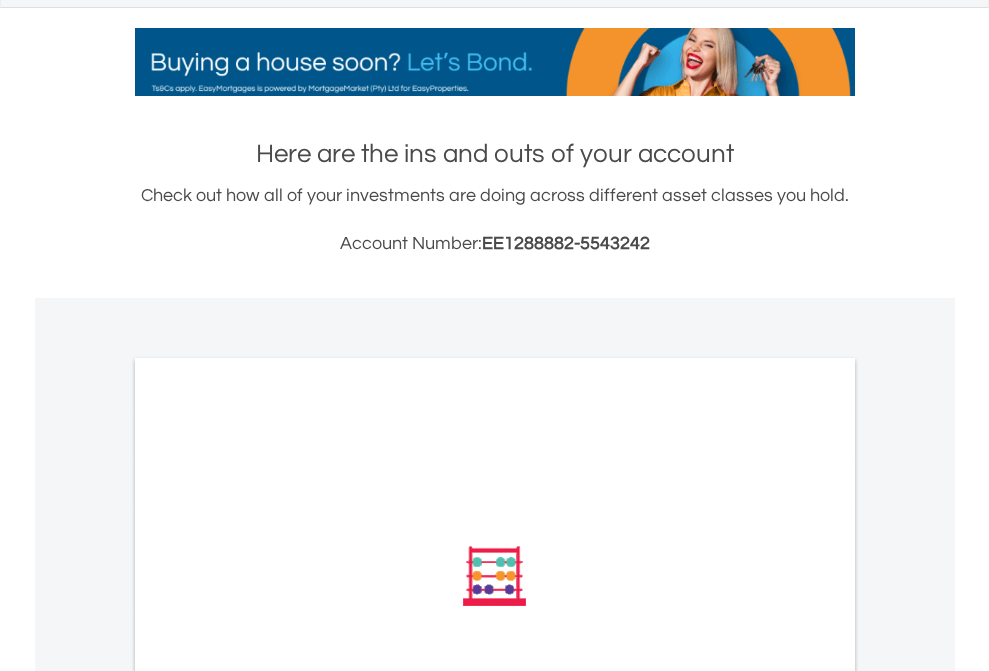 click on "All Holdings" at bounding box center (268, 845) 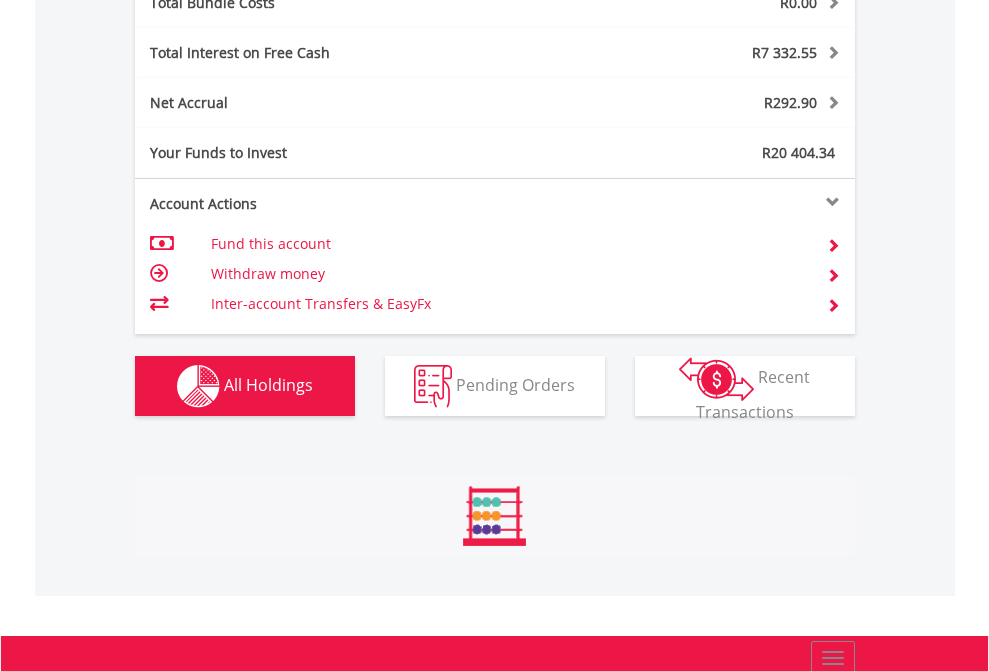 scroll, scrollTop: 999808, scrollLeft: 999687, axis: both 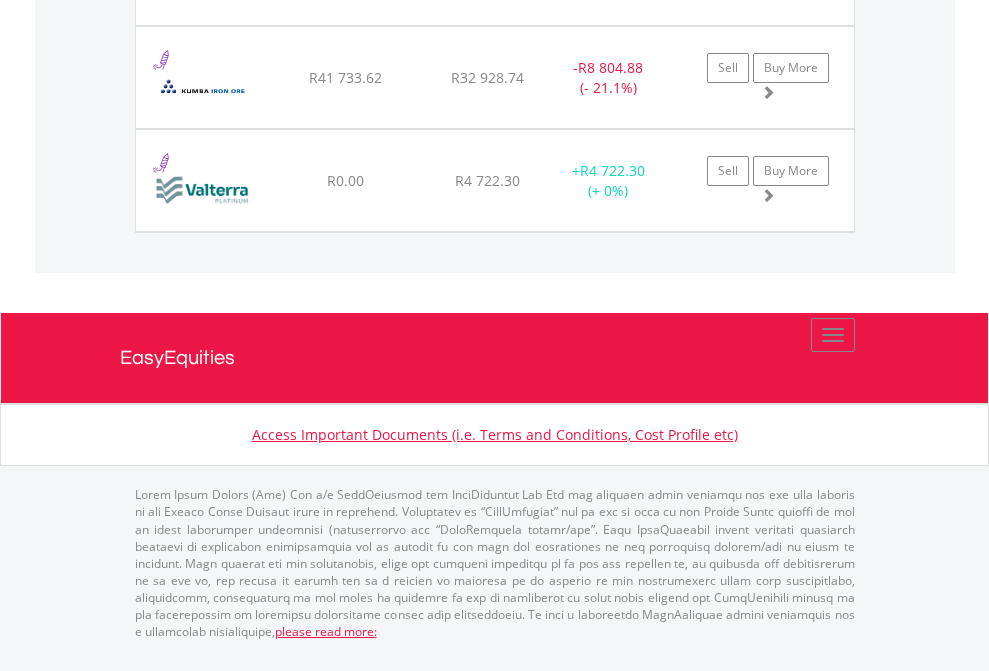 click on "TFSA" at bounding box center [818, -1768] 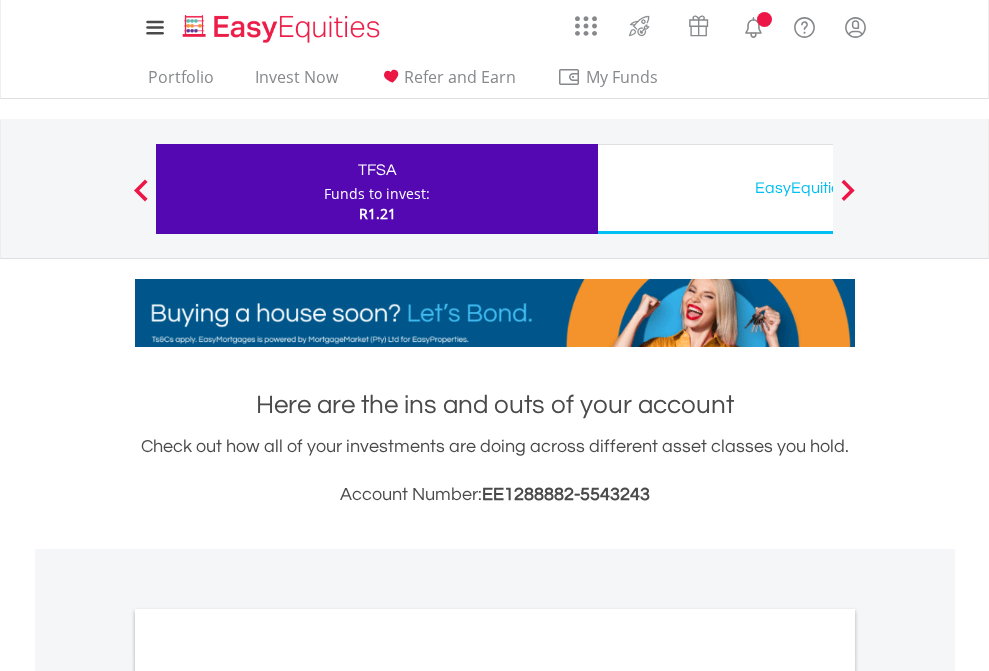 scroll, scrollTop: 0, scrollLeft: 0, axis: both 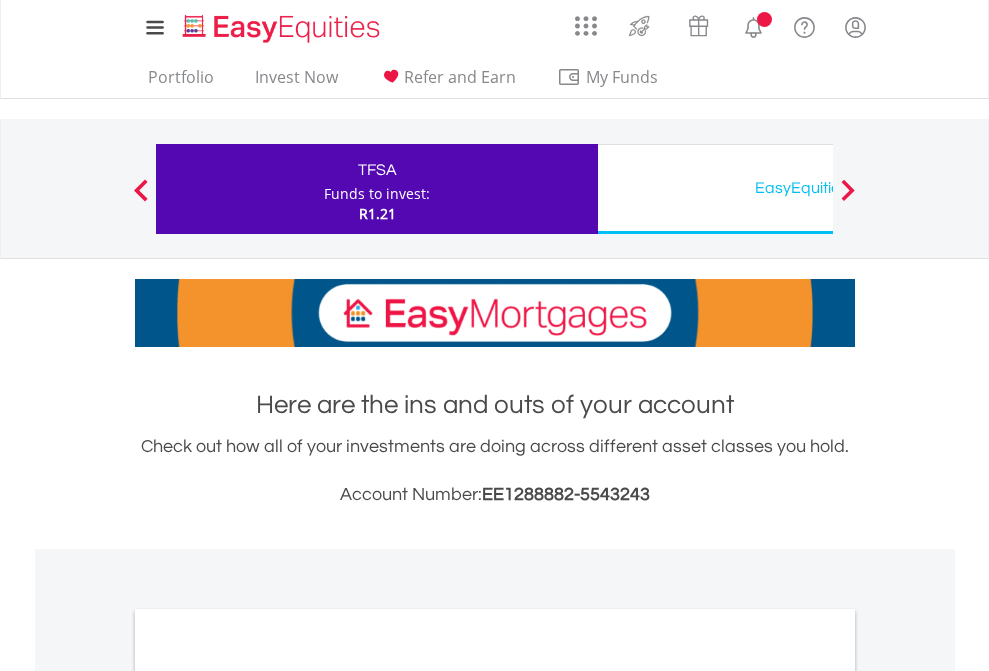 click on "All Holdings" at bounding box center [268, 1096] 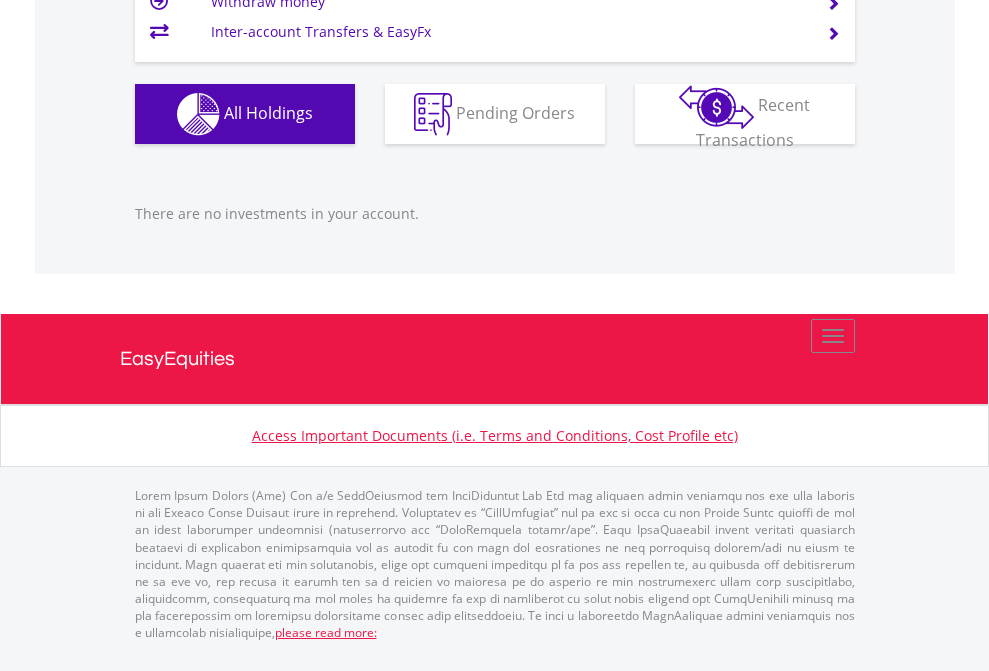 scroll, scrollTop: 1987, scrollLeft: 0, axis: vertical 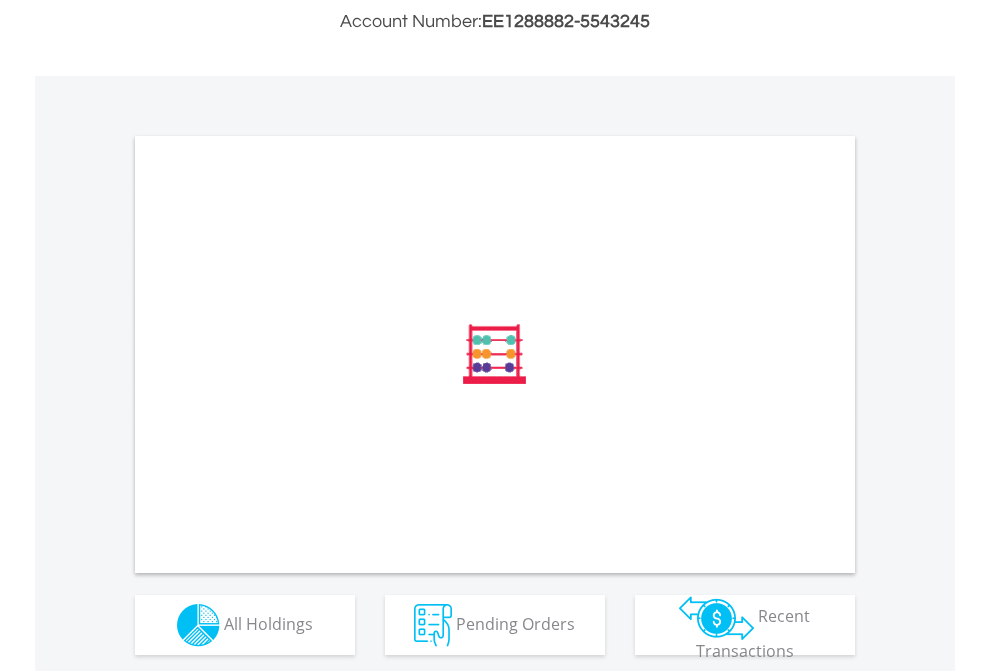 click on "All Holdings" at bounding box center [268, 623] 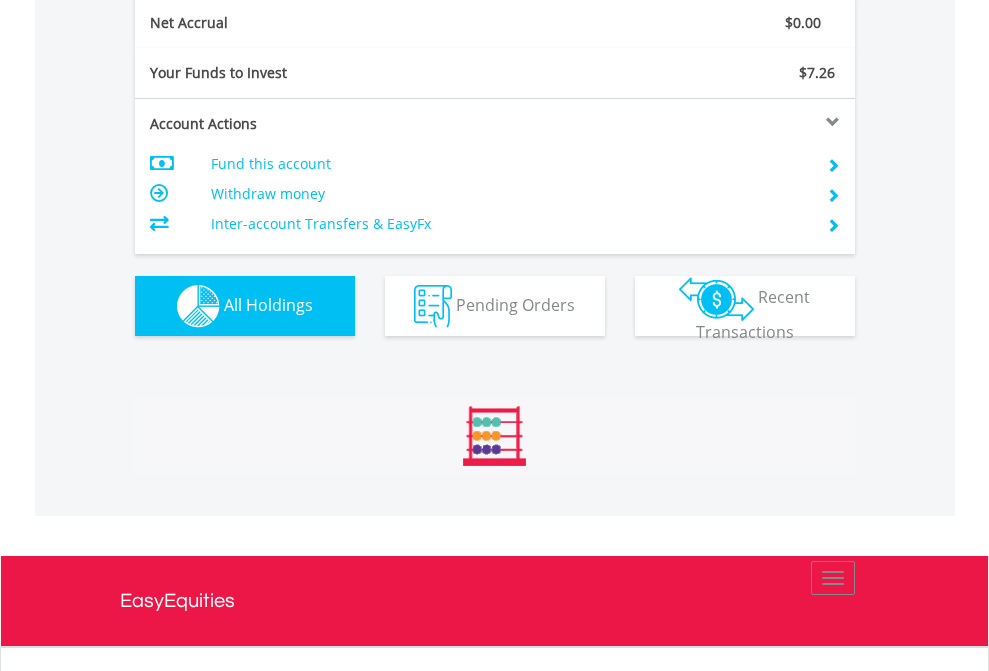 scroll, scrollTop: 999808, scrollLeft: 999687, axis: both 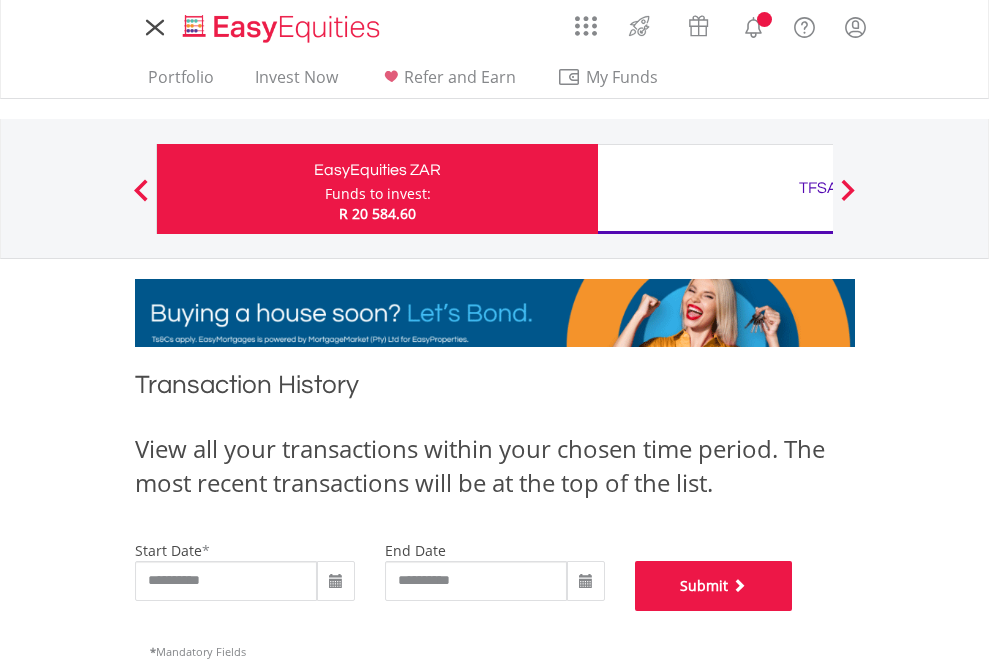 click on "Submit" at bounding box center [714, 586] 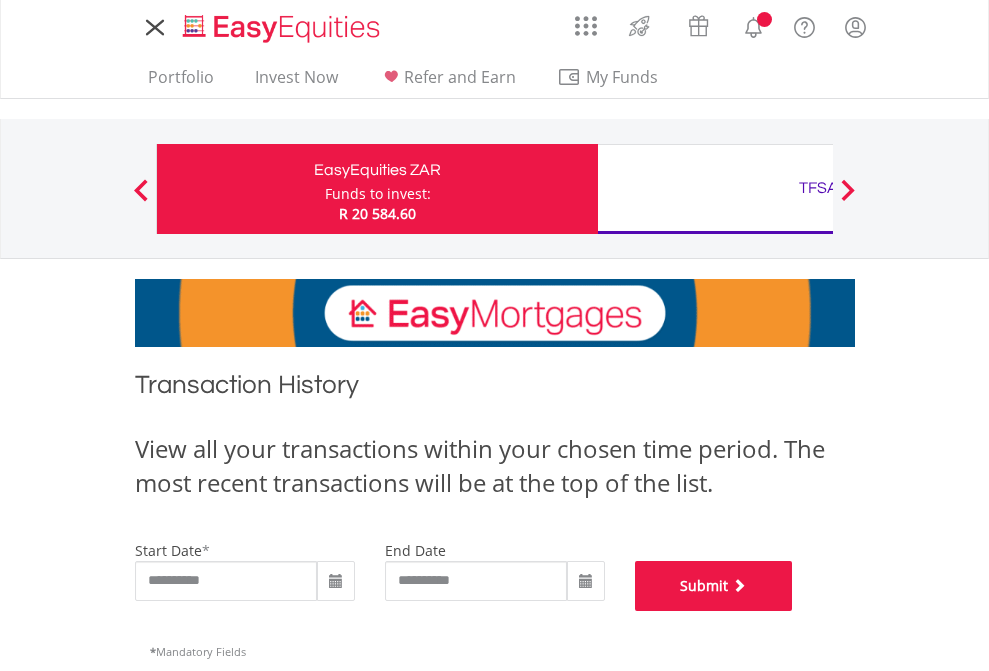 scroll, scrollTop: 811, scrollLeft: 0, axis: vertical 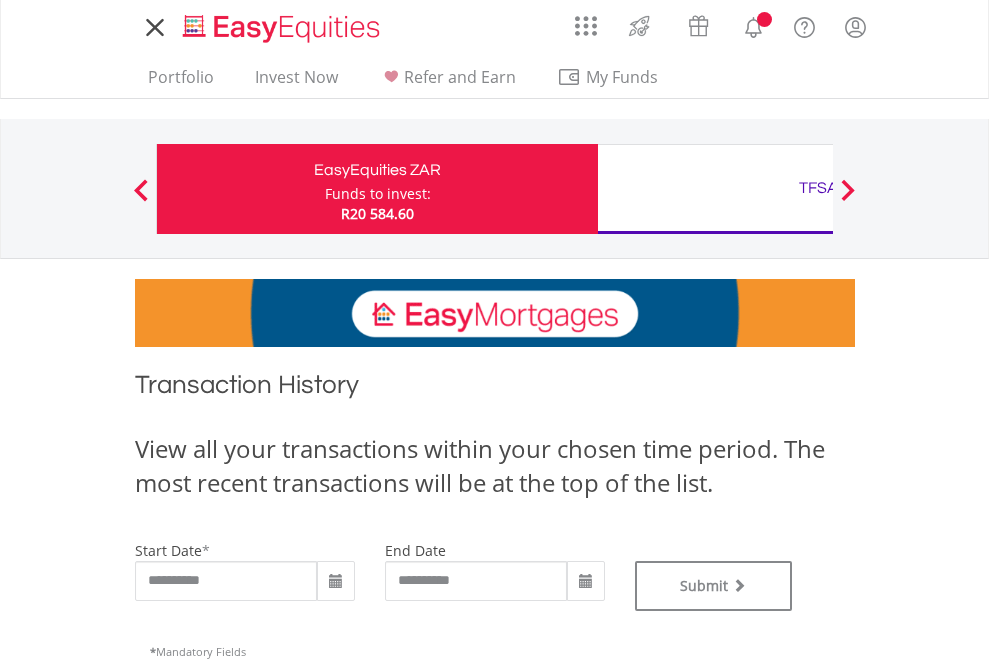 click on "TFSA" at bounding box center (818, 188) 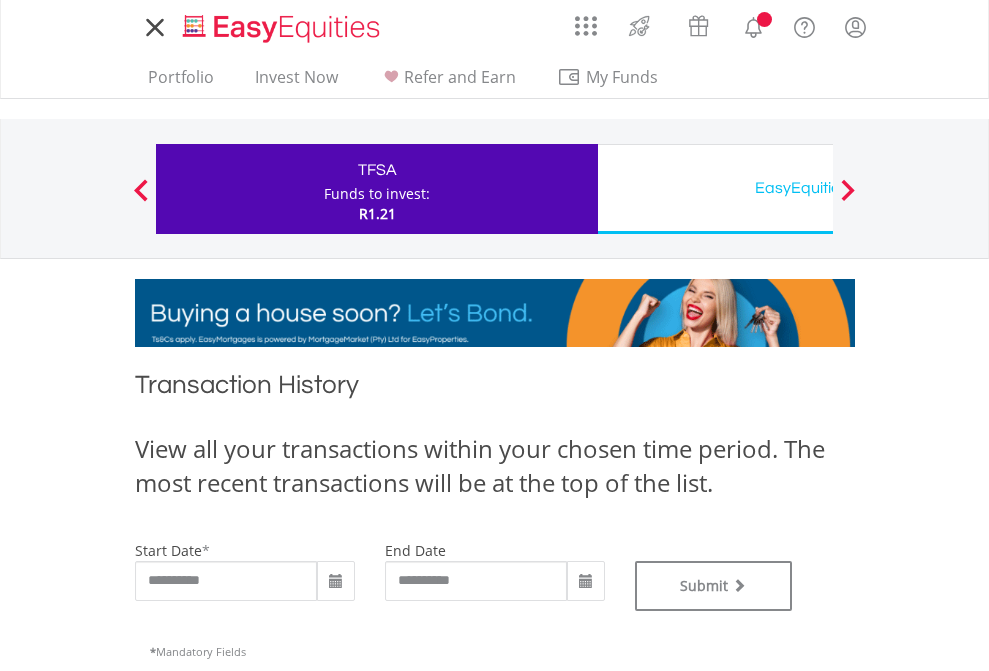 scroll, scrollTop: 0, scrollLeft: 0, axis: both 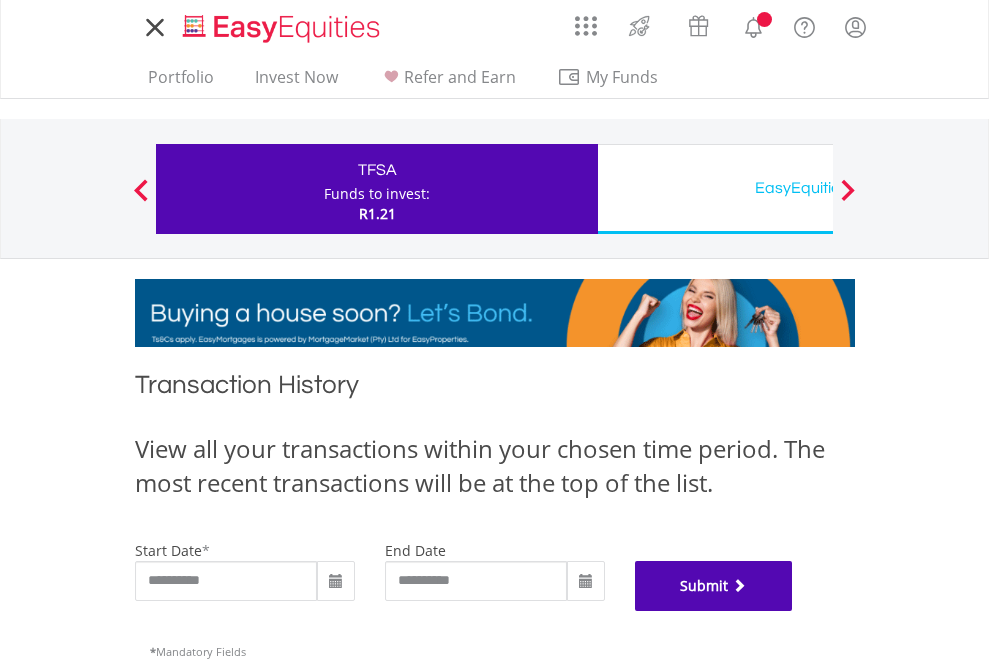 click on "Submit" at bounding box center [714, 586] 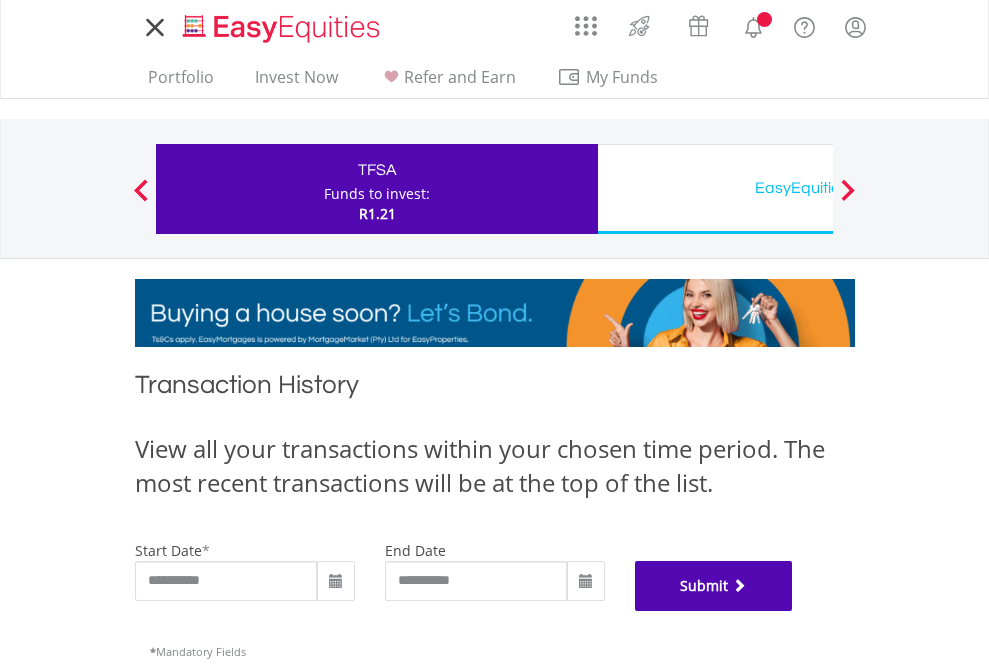 scroll, scrollTop: 811, scrollLeft: 0, axis: vertical 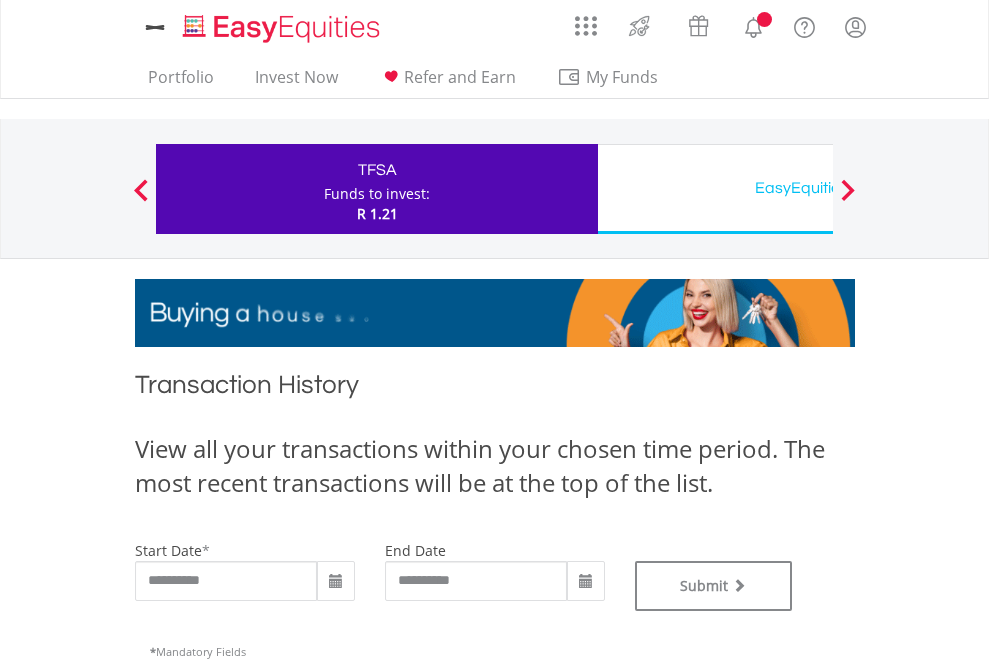 click on "EasyEquities USD" at bounding box center [818, 188] 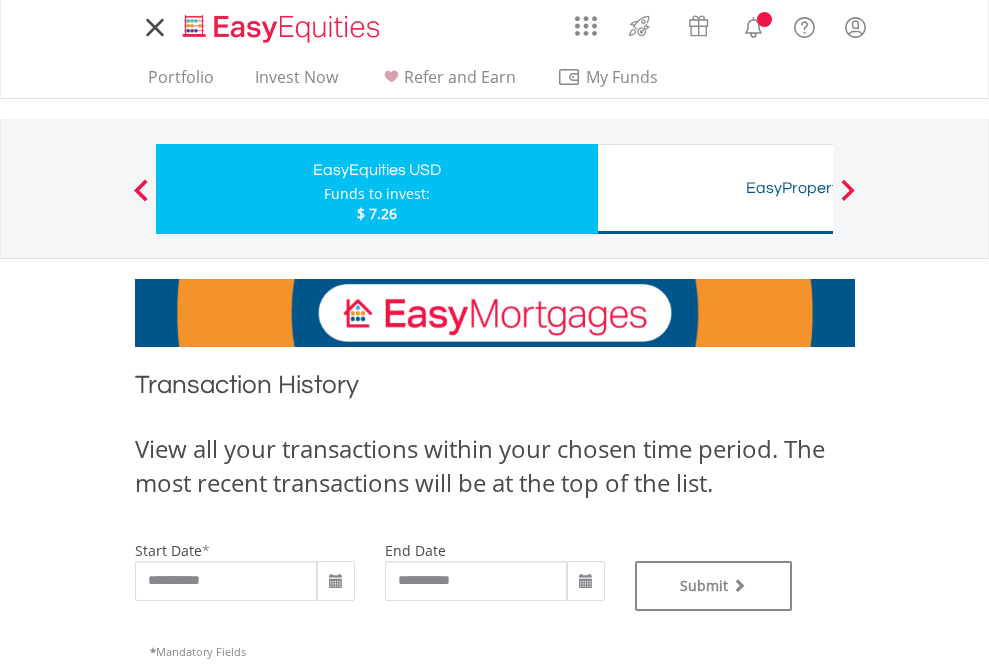 scroll, scrollTop: 0, scrollLeft: 0, axis: both 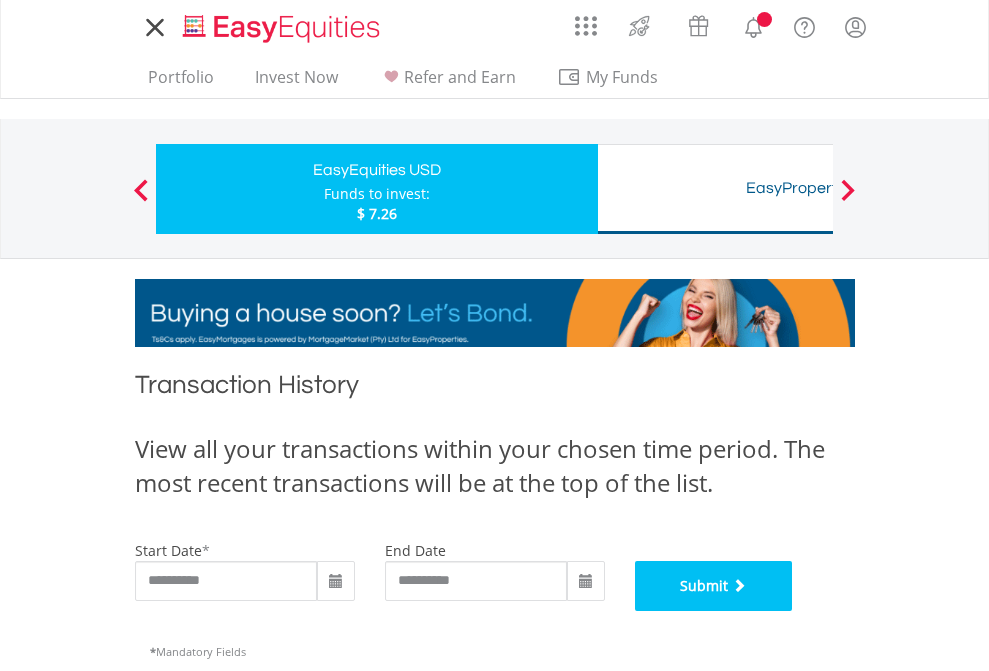 click on "Submit" at bounding box center [714, 586] 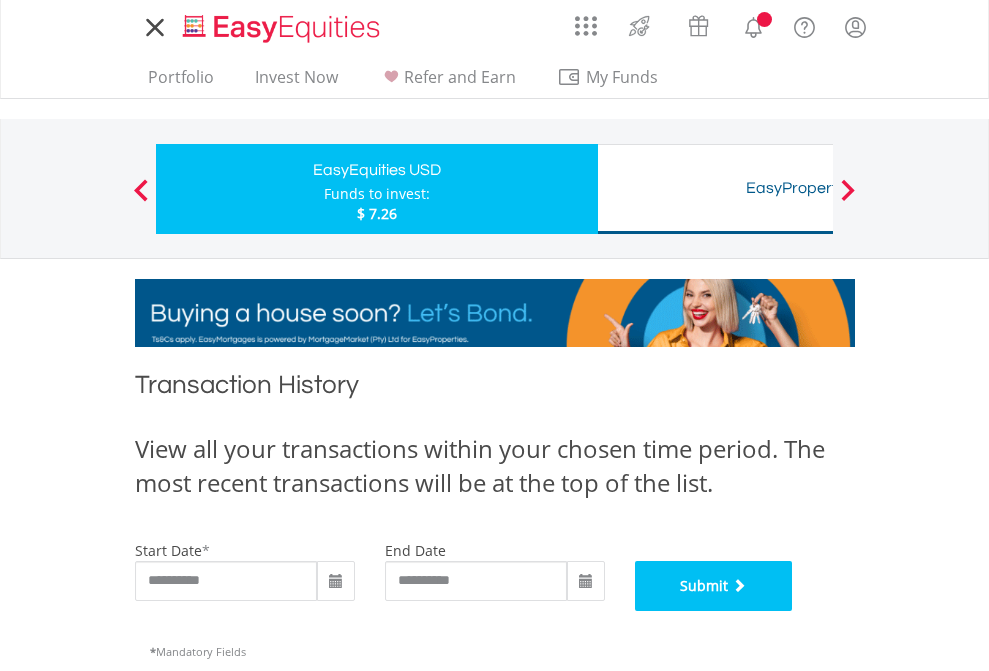 scroll, scrollTop: 811, scrollLeft: 0, axis: vertical 